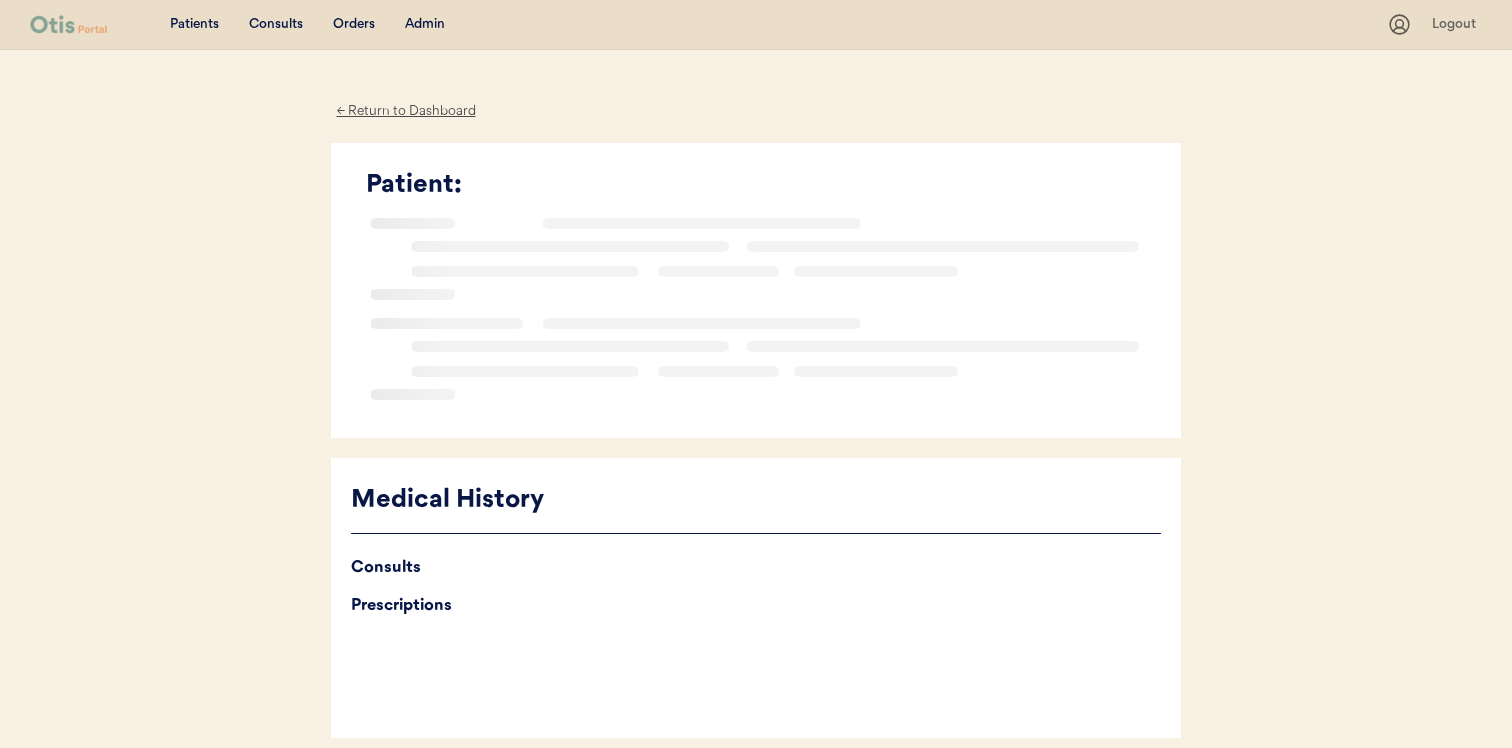 scroll, scrollTop: 0, scrollLeft: 0, axis: both 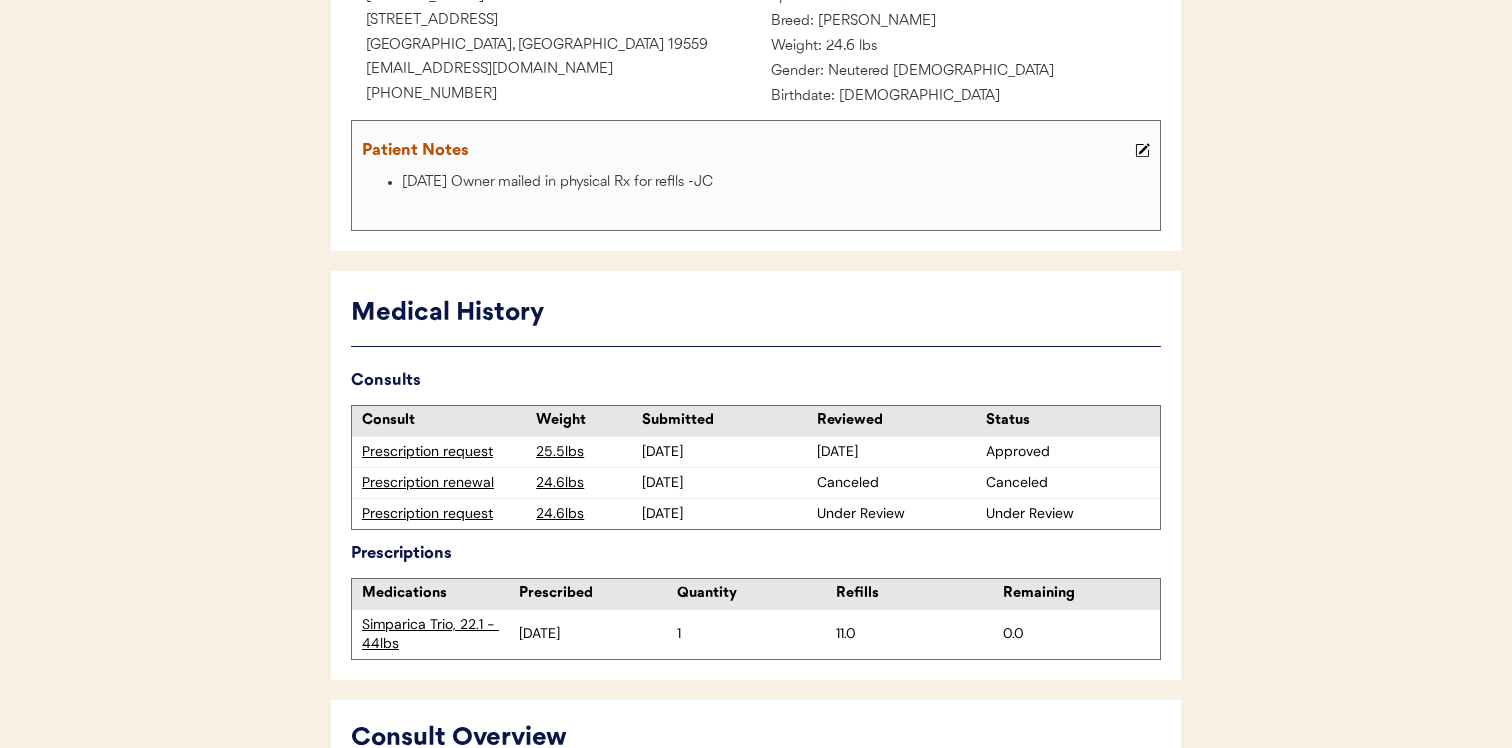click on "Prescription request" at bounding box center [444, 514] 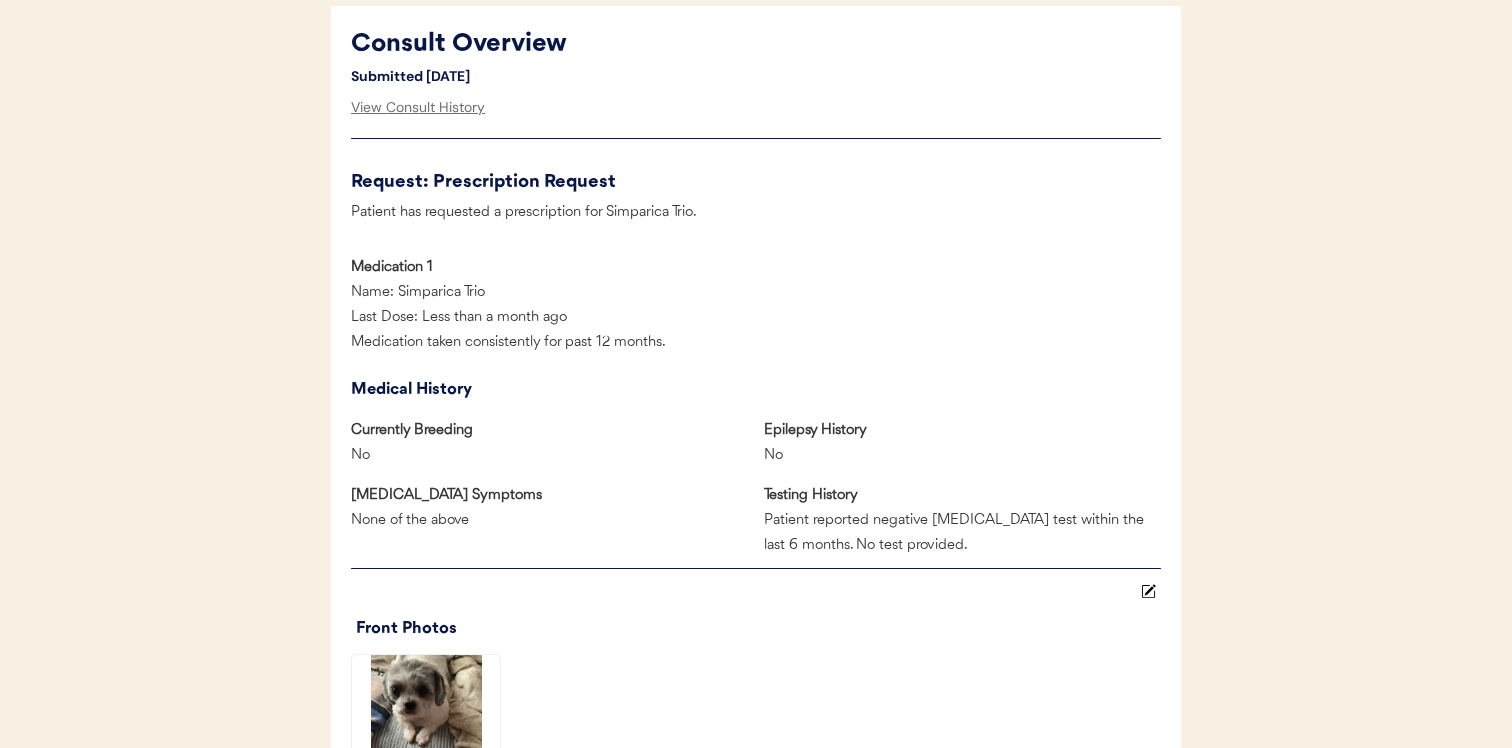 scroll, scrollTop: 0, scrollLeft: 0, axis: both 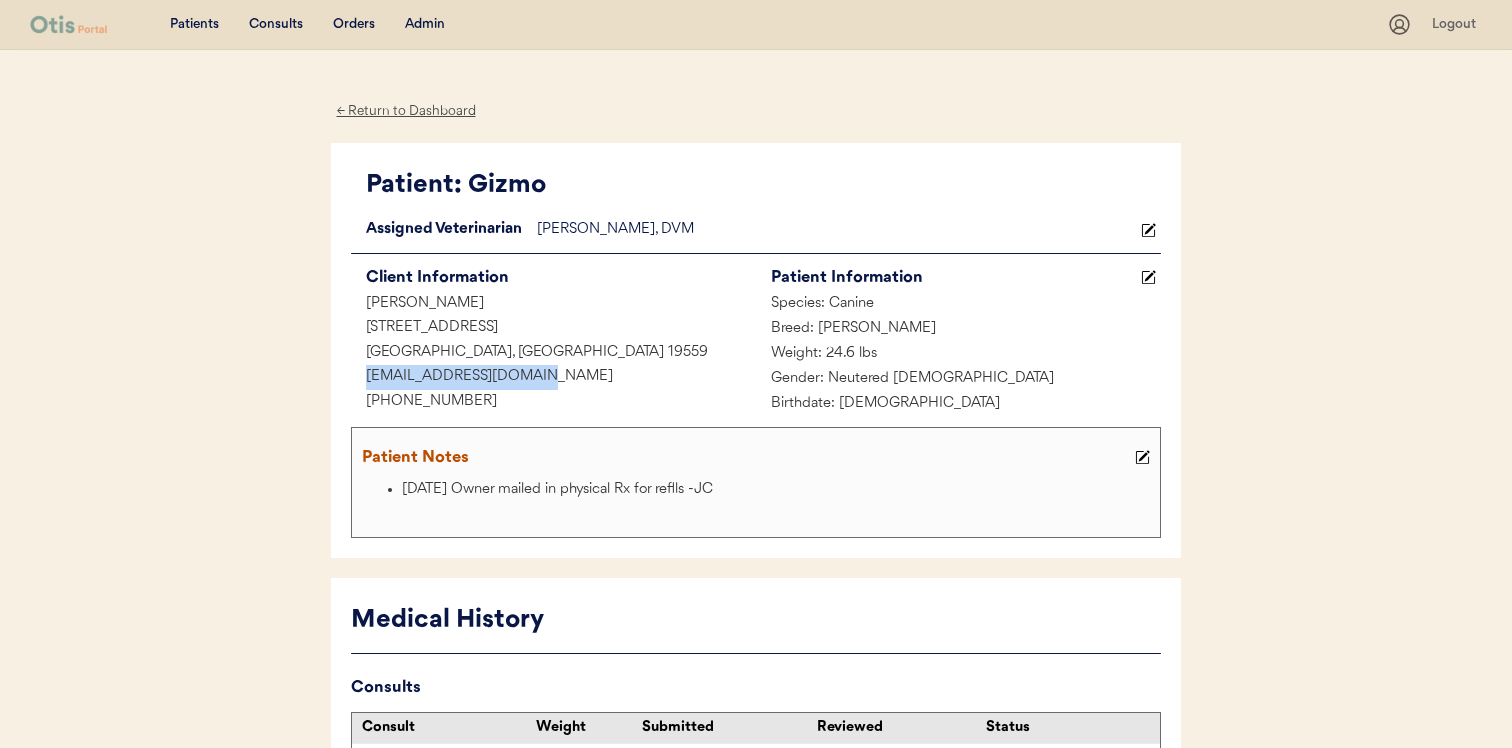 drag, startPoint x: 526, startPoint y: 375, endPoint x: 333, endPoint y: 371, distance: 193.04144 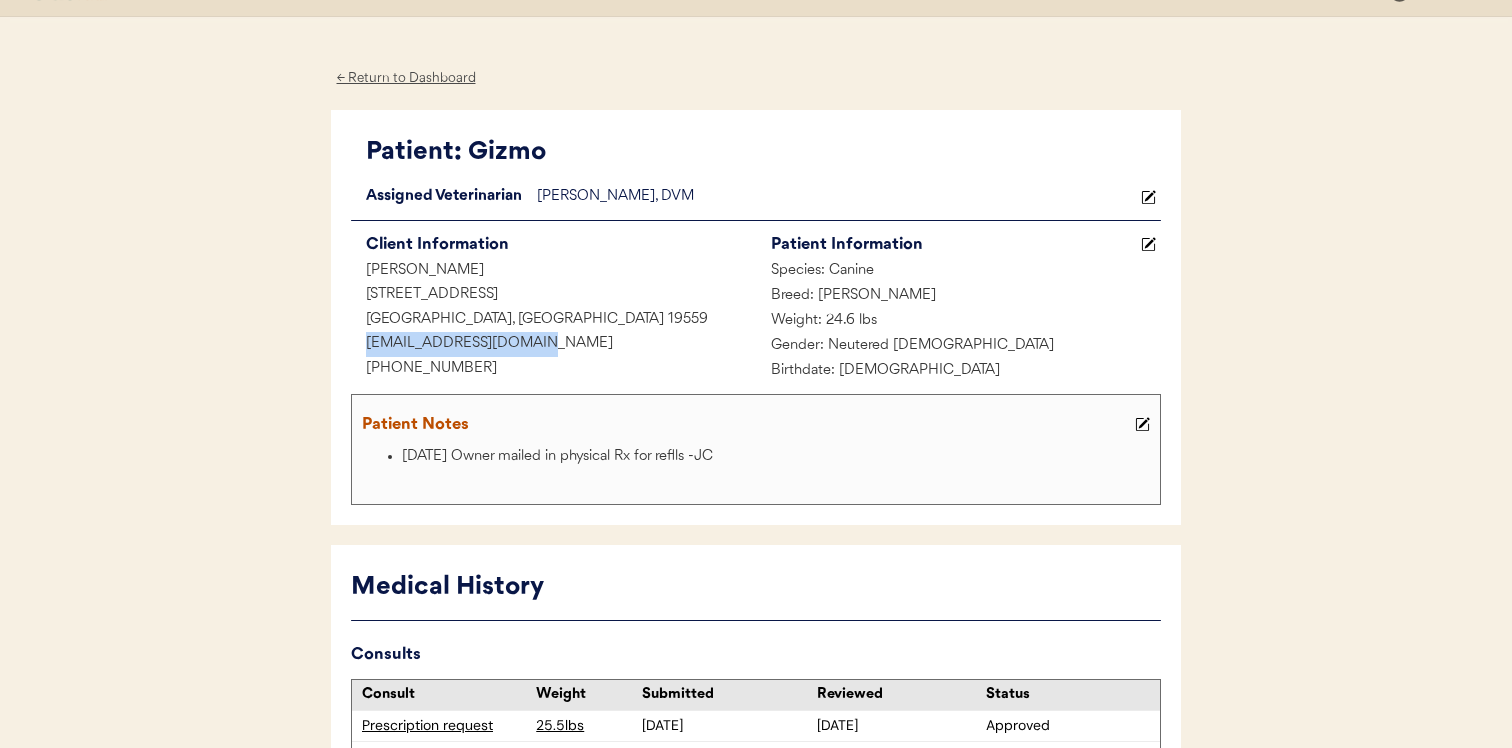 scroll, scrollTop: 0, scrollLeft: 0, axis: both 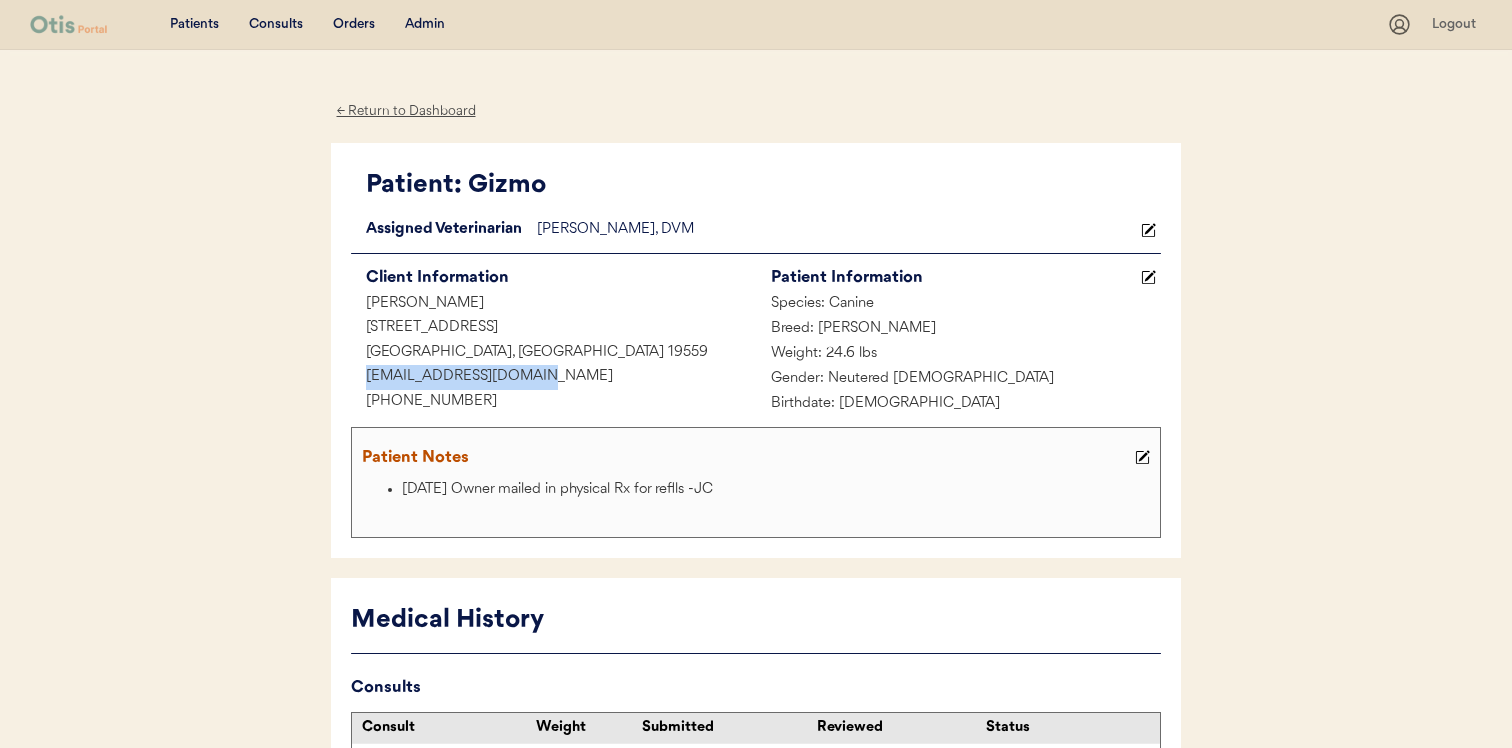 copy on "stillhippi@comcast.net" 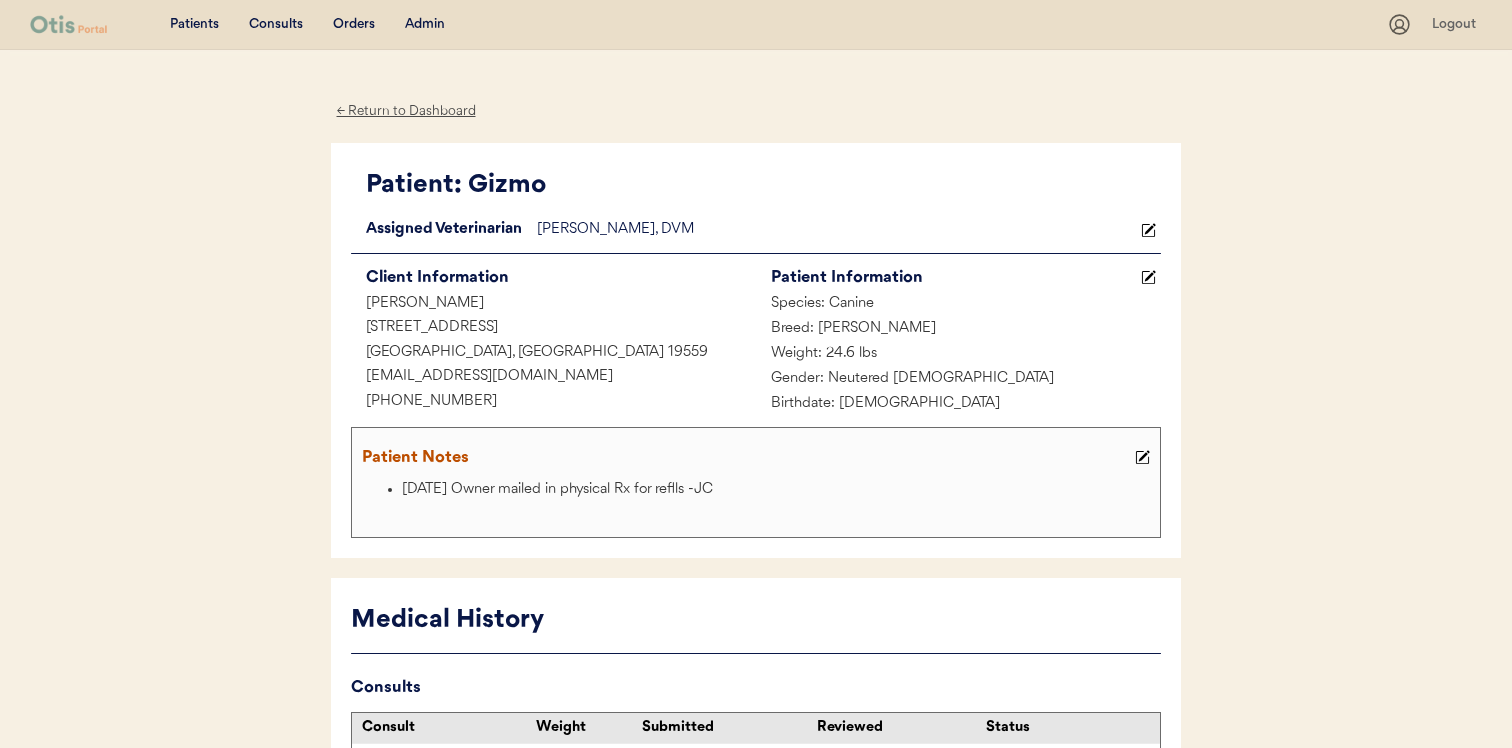 click on "Admin" at bounding box center [425, 25] 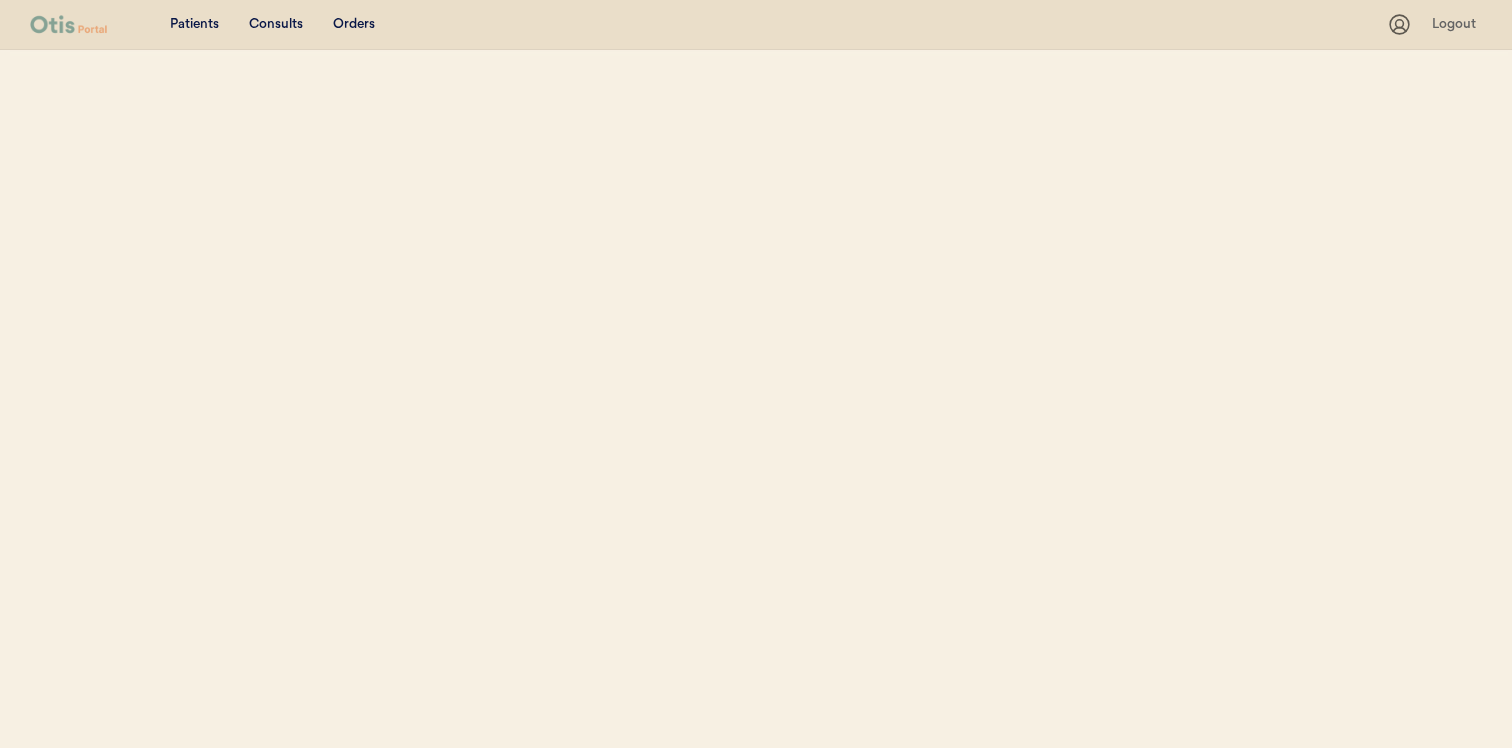 scroll, scrollTop: 0, scrollLeft: 0, axis: both 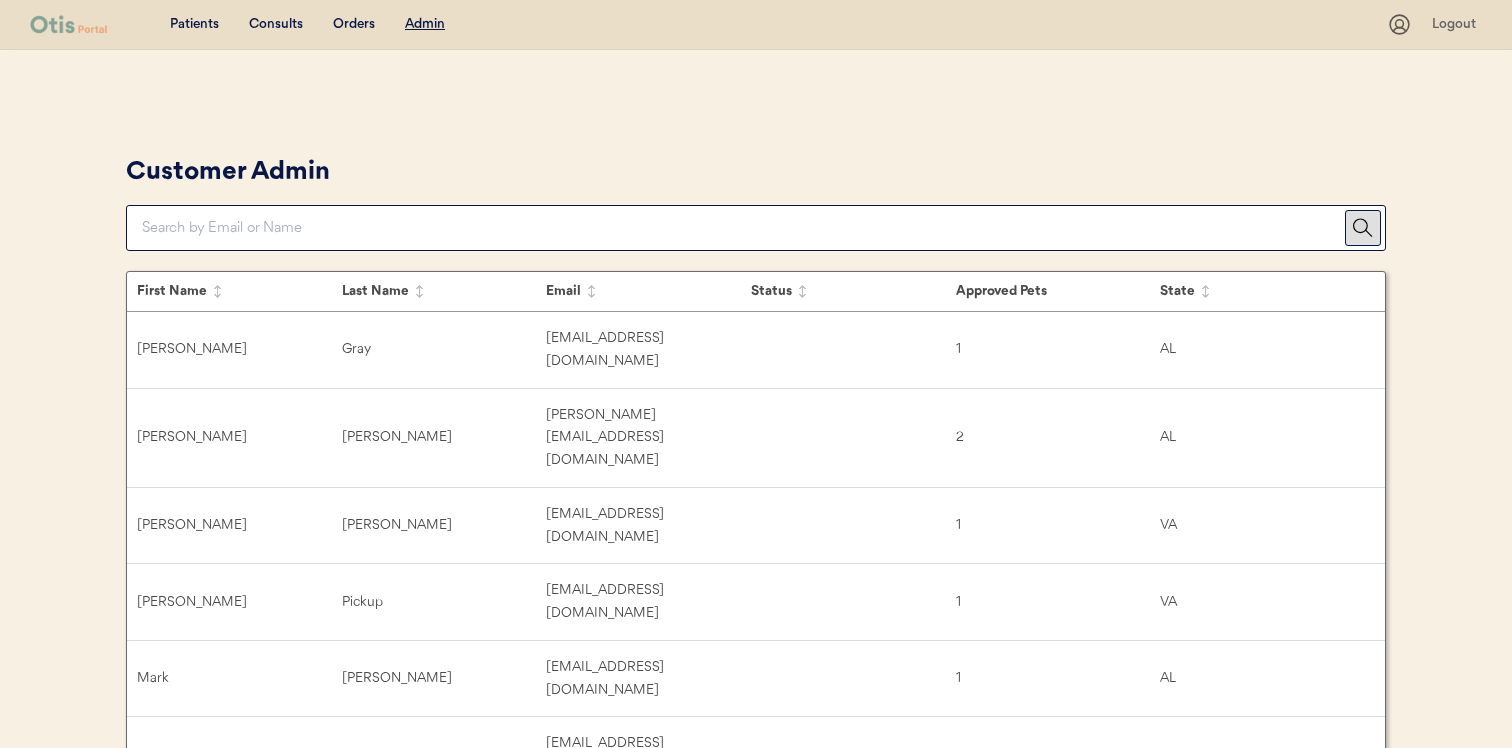 click at bounding box center (743, 228) 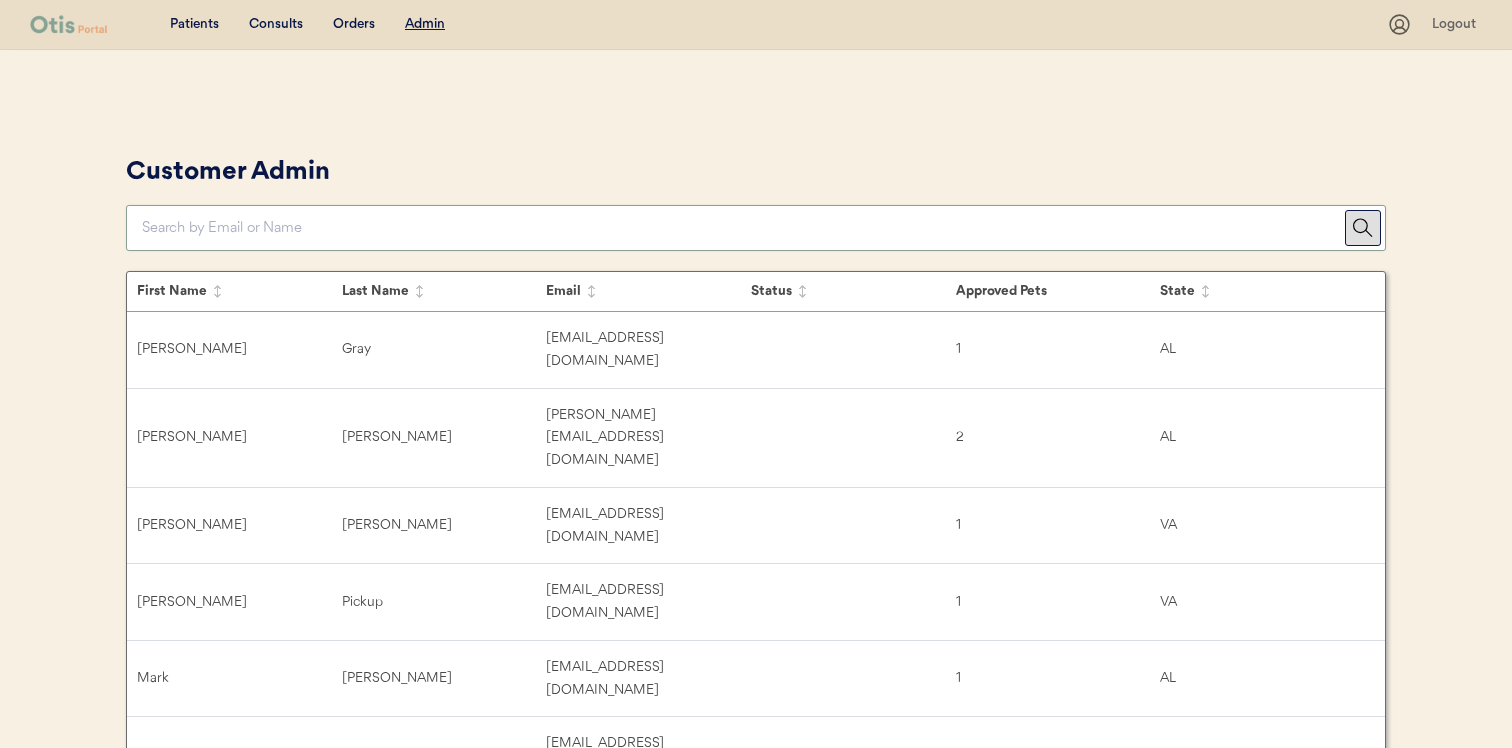 paste on "stillhippi@comcast.net" 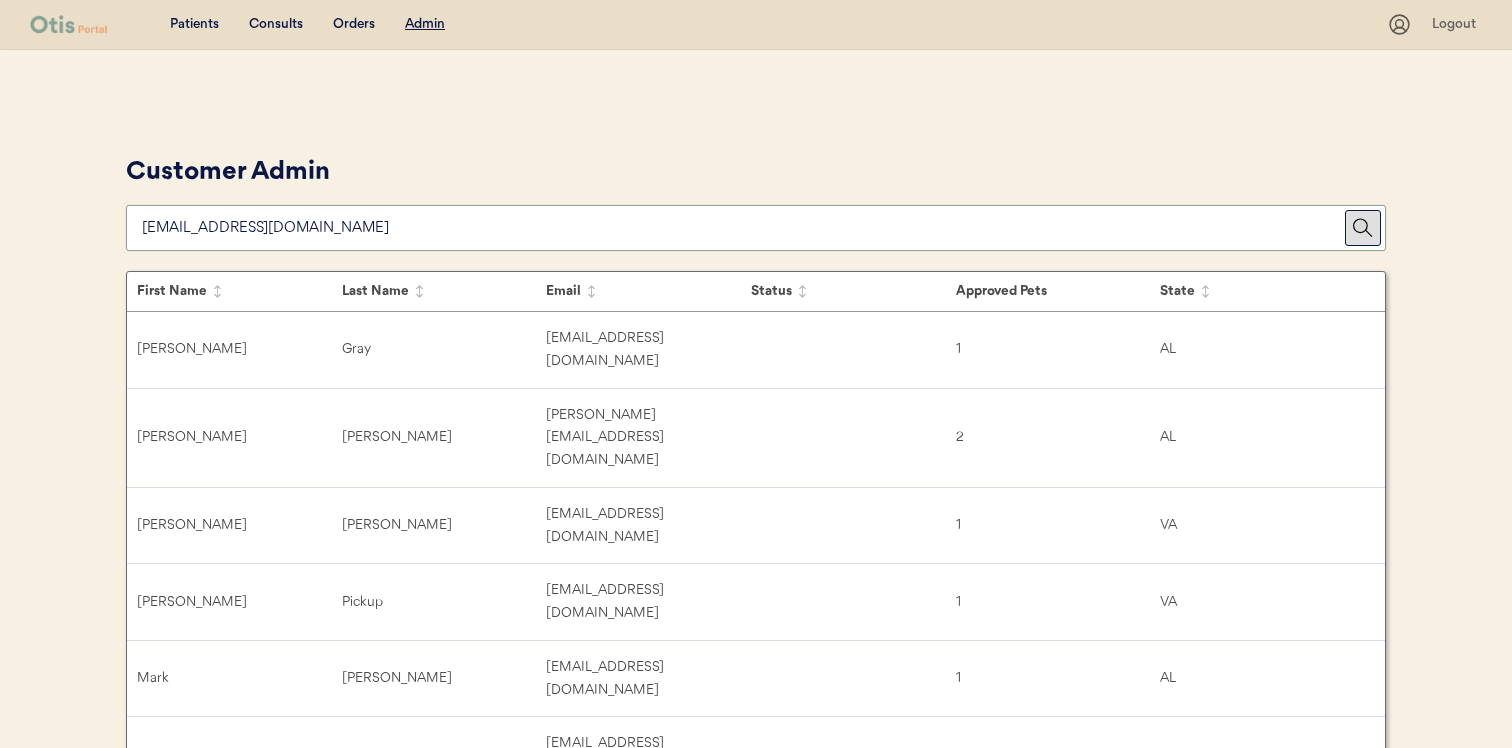 click on "Customer Admin" at bounding box center [756, 200] 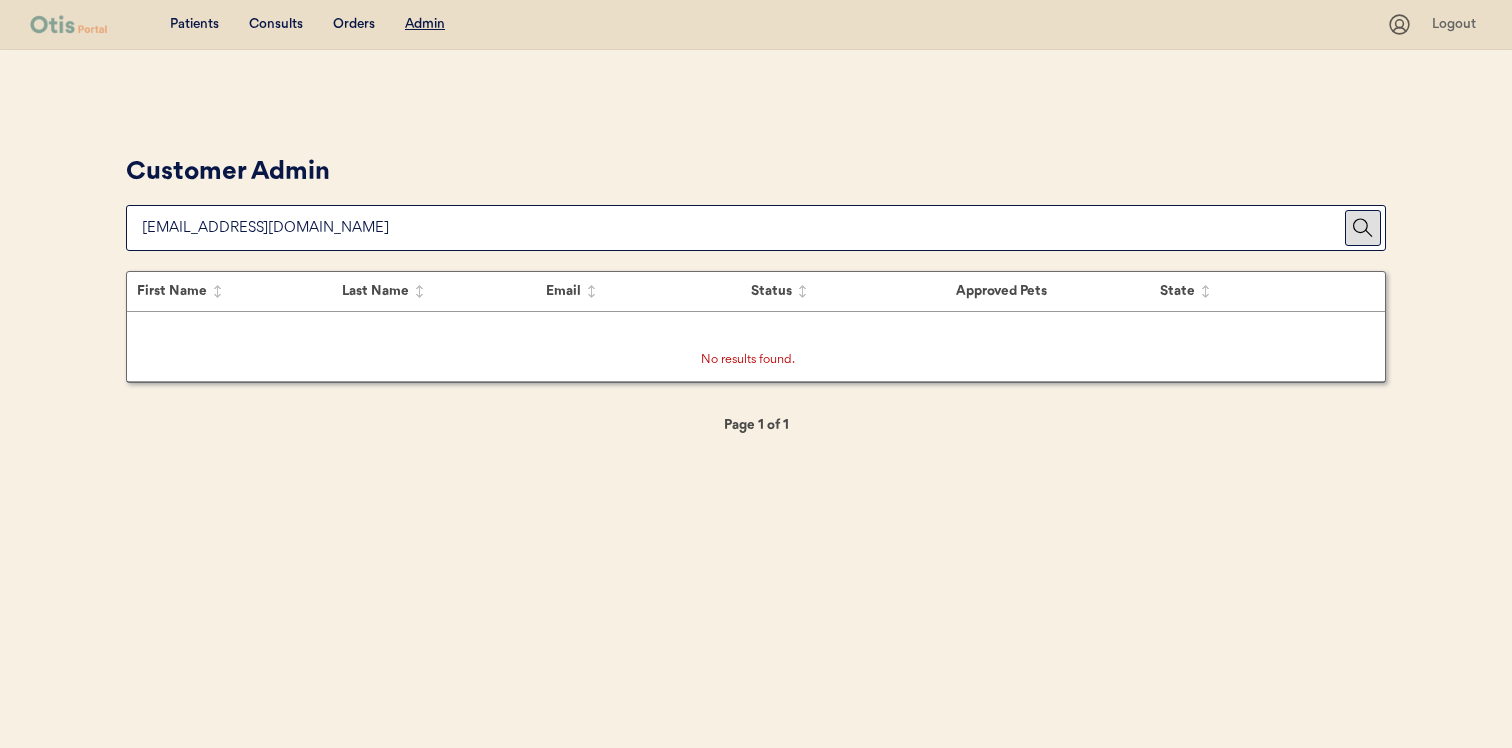 click at bounding box center (743, 228) 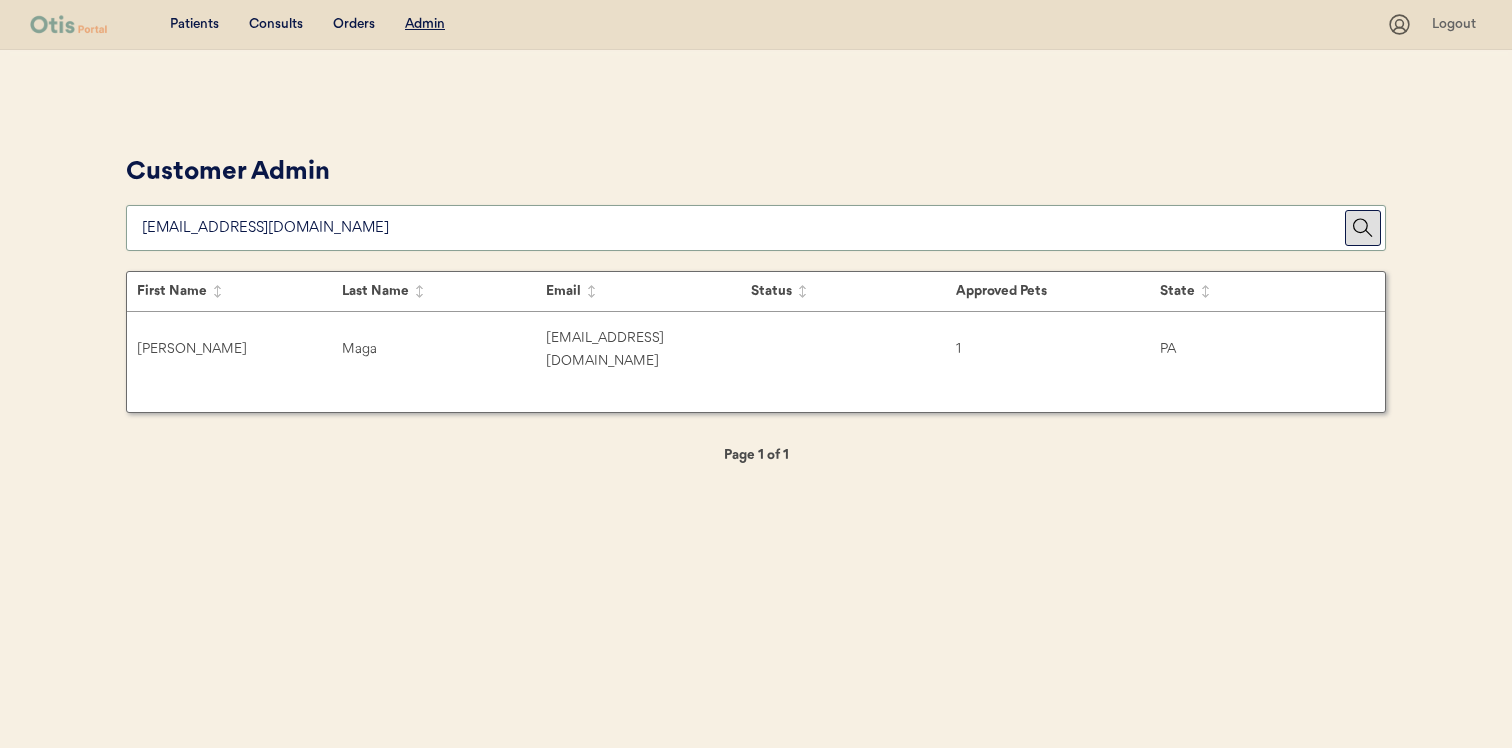 type on "stillhippi@comcast.ne" 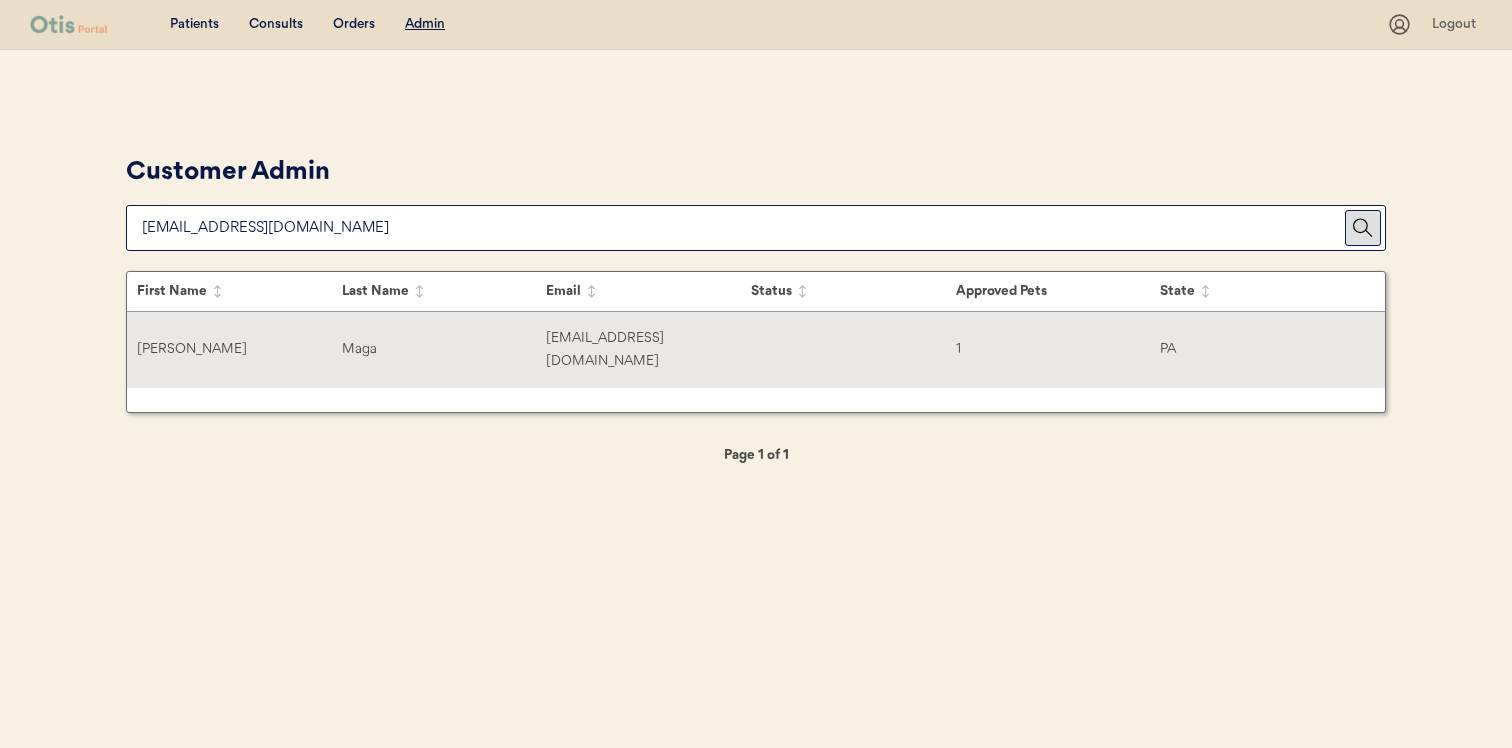 click on "Maga" at bounding box center [444, 349] 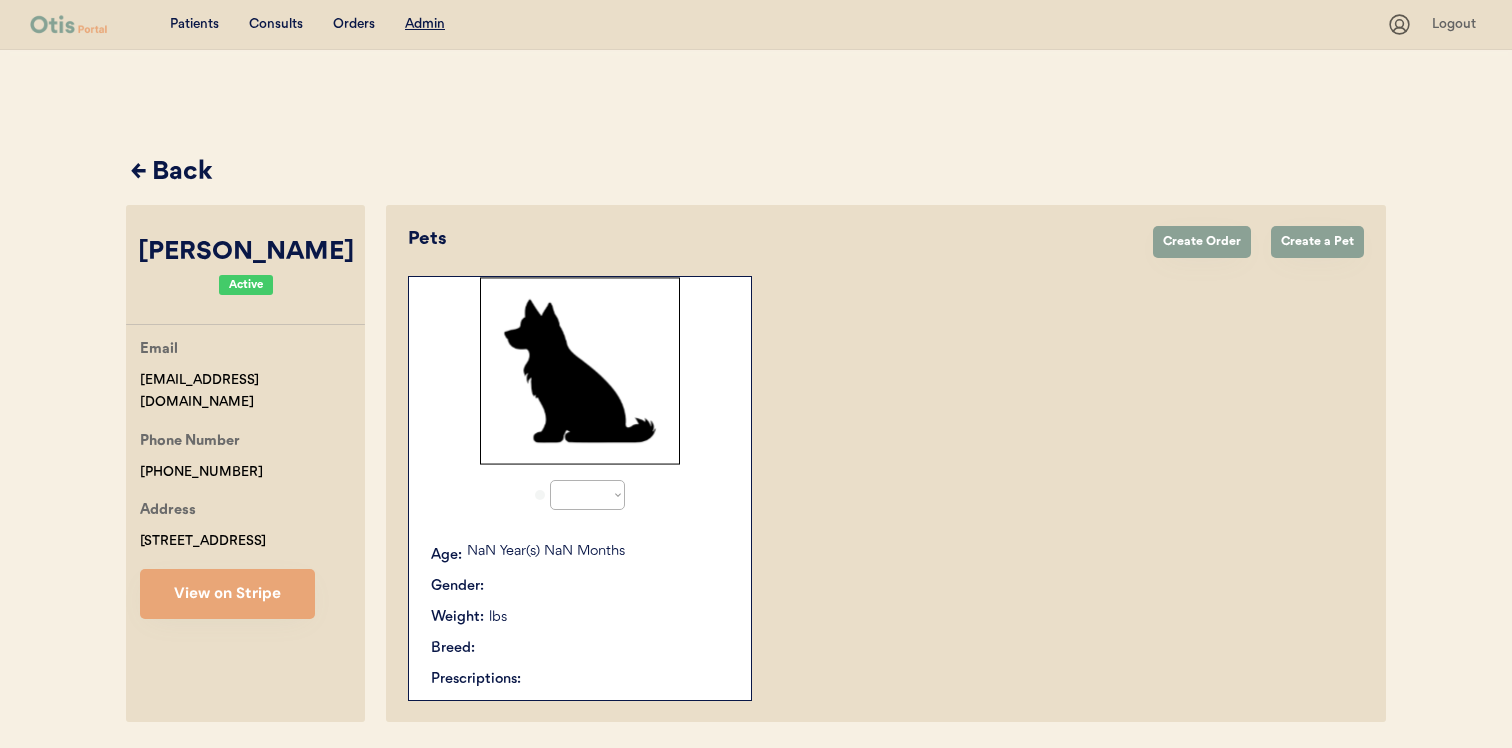select on "true" 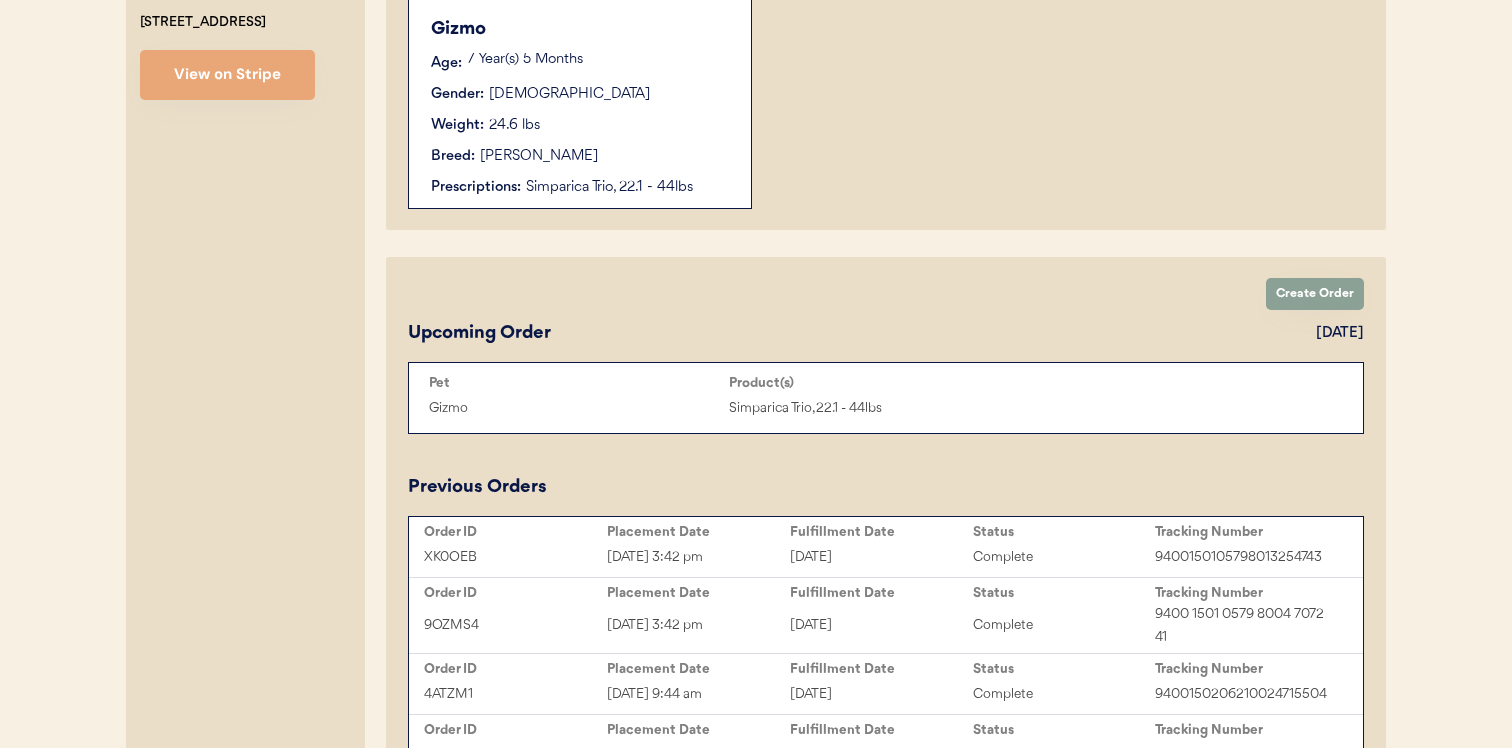 scroll, scrollTop: 376, scrollLeft: 0, axis: vertical 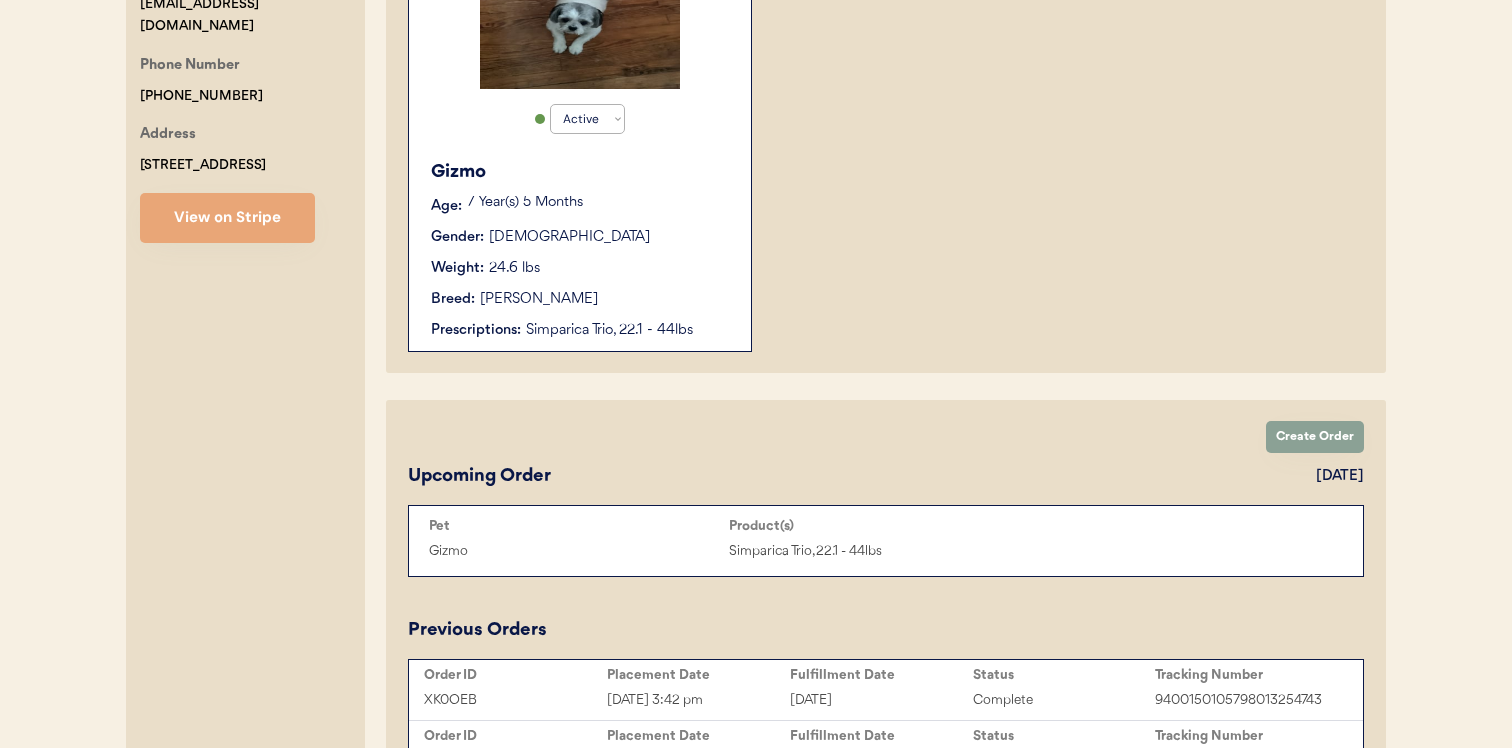 click on "Weight: 24.6 lbs" at bounding box center [581, 268] 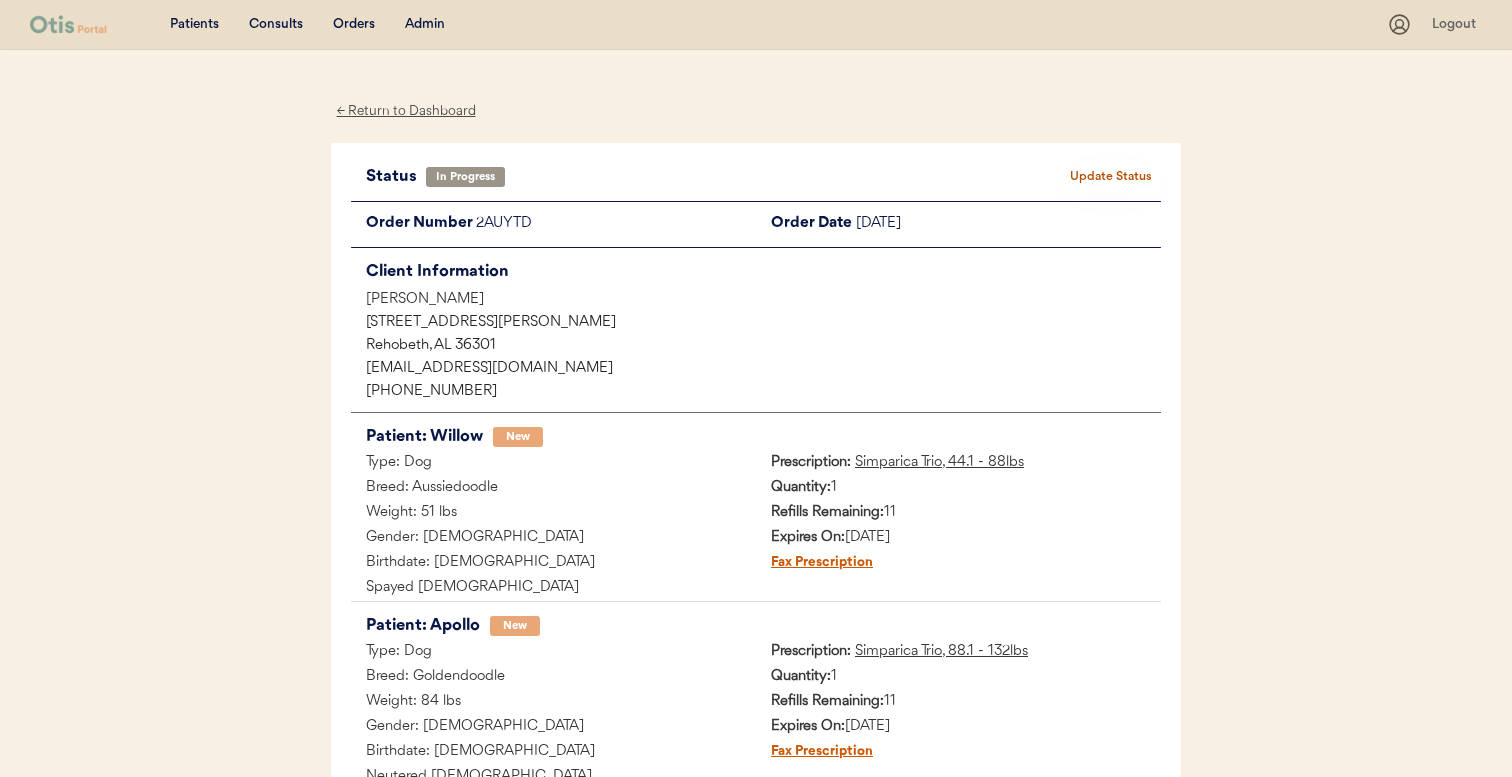 scroll, scrollTop: 0, scrollLeft: 0, axis: both 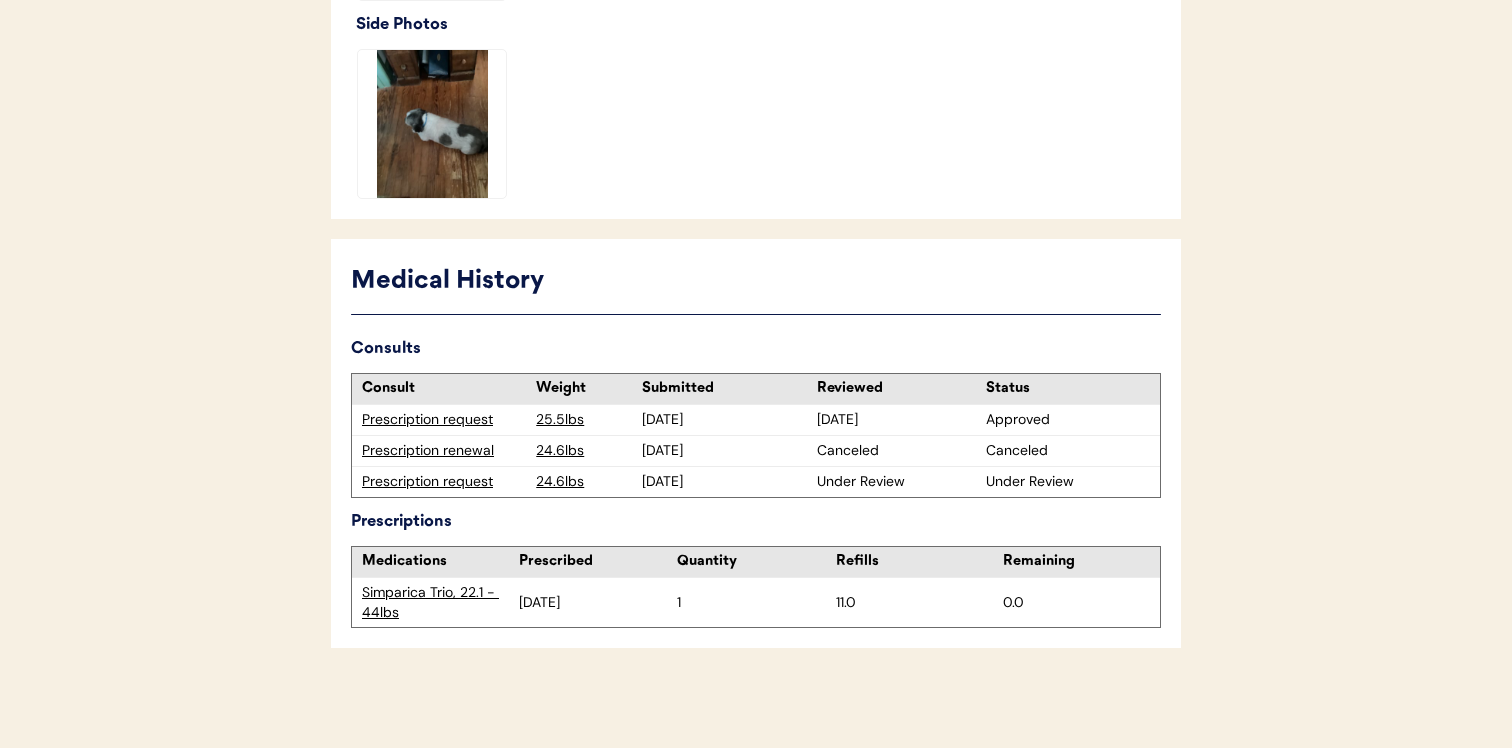 click on "Prescription request" at bounding box center (444, 482) 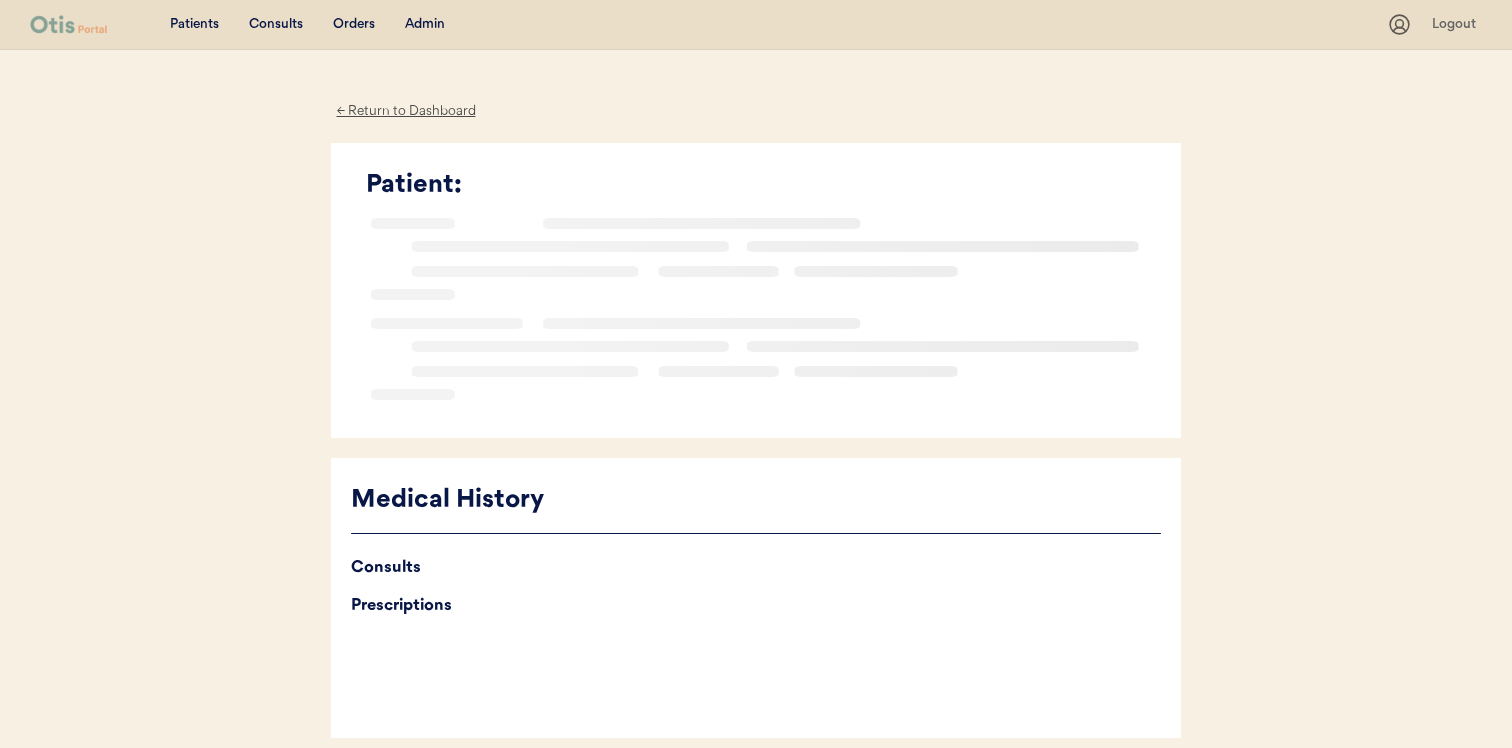 scroll, scrollTop: 0, scrollLeft: 0, axis: both 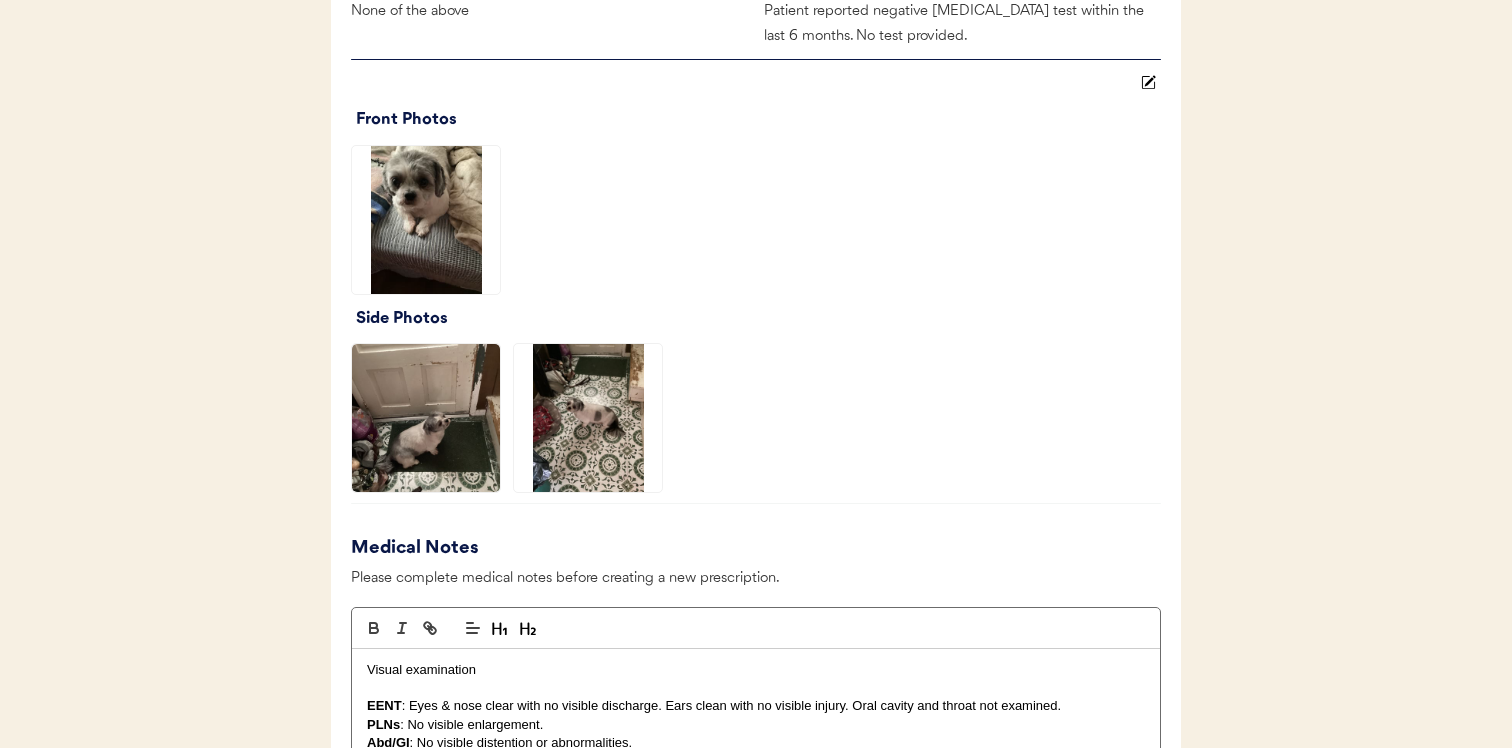 click 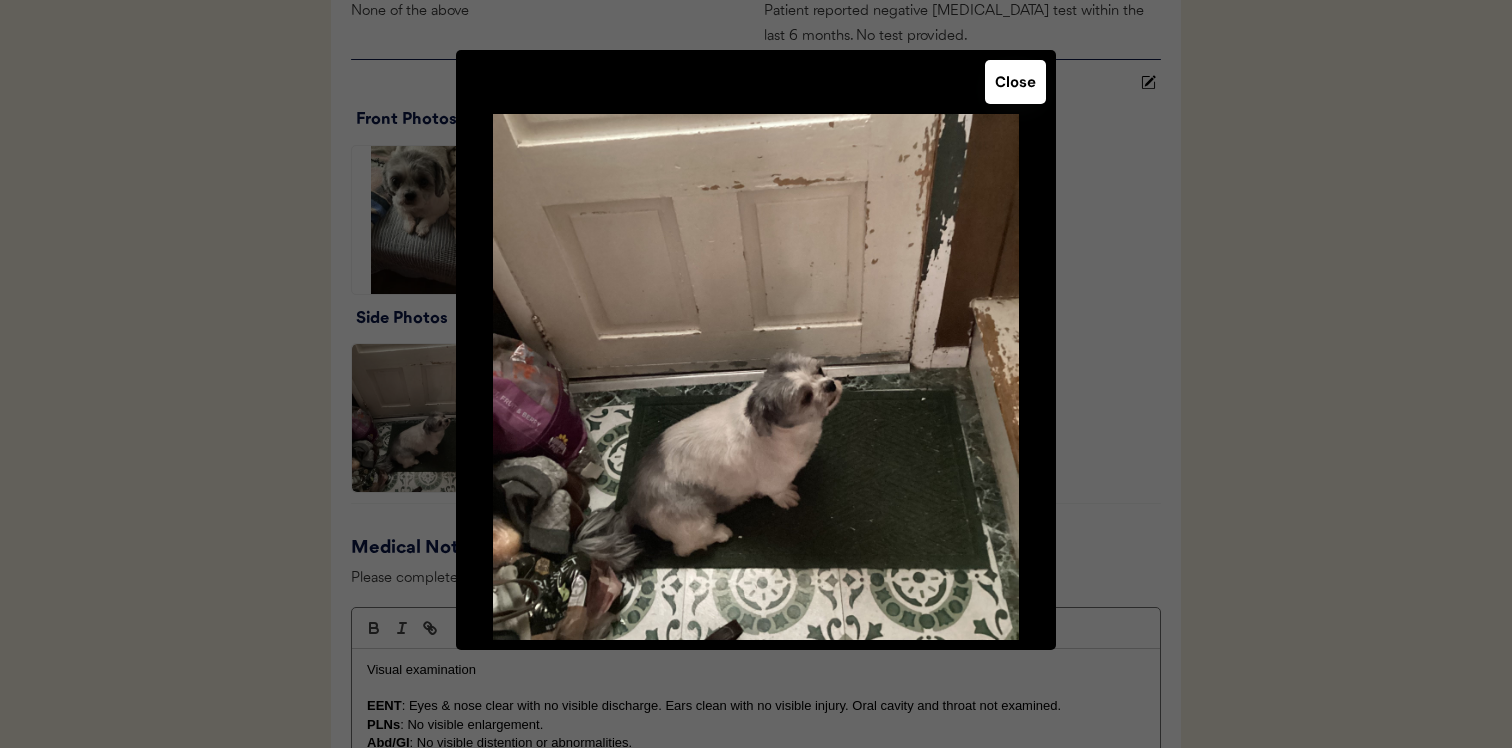 click at bounding box center (756, 374) 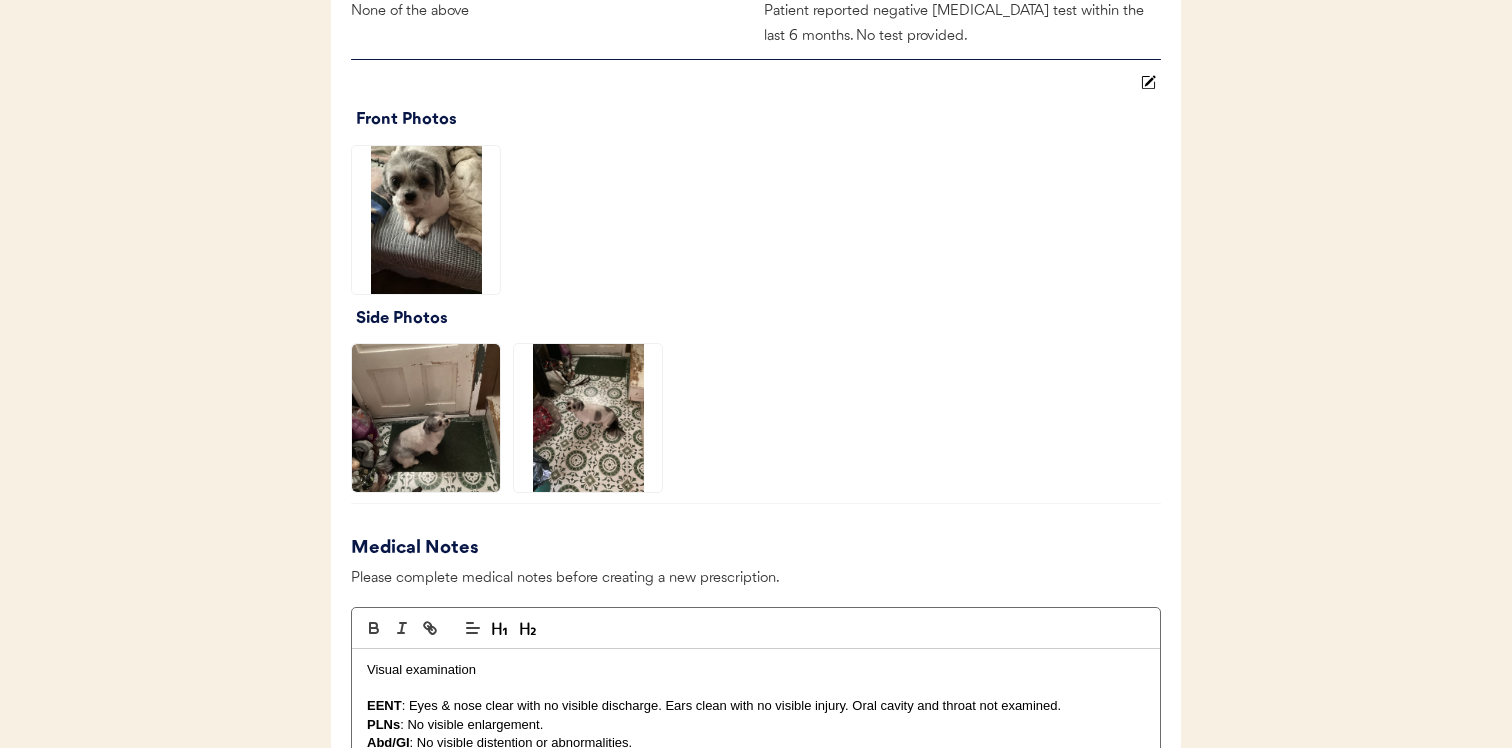 click 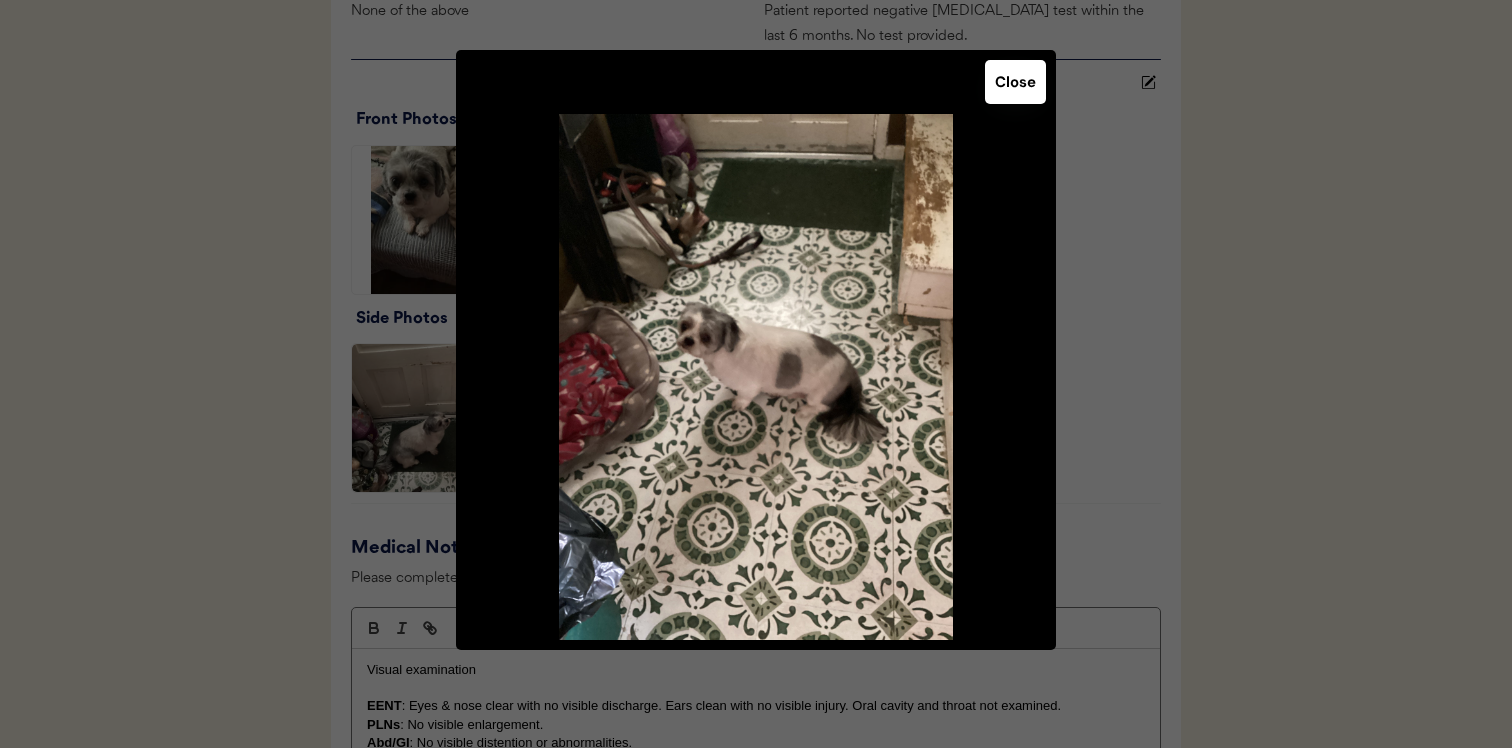 click at bounding box center [756, 374] 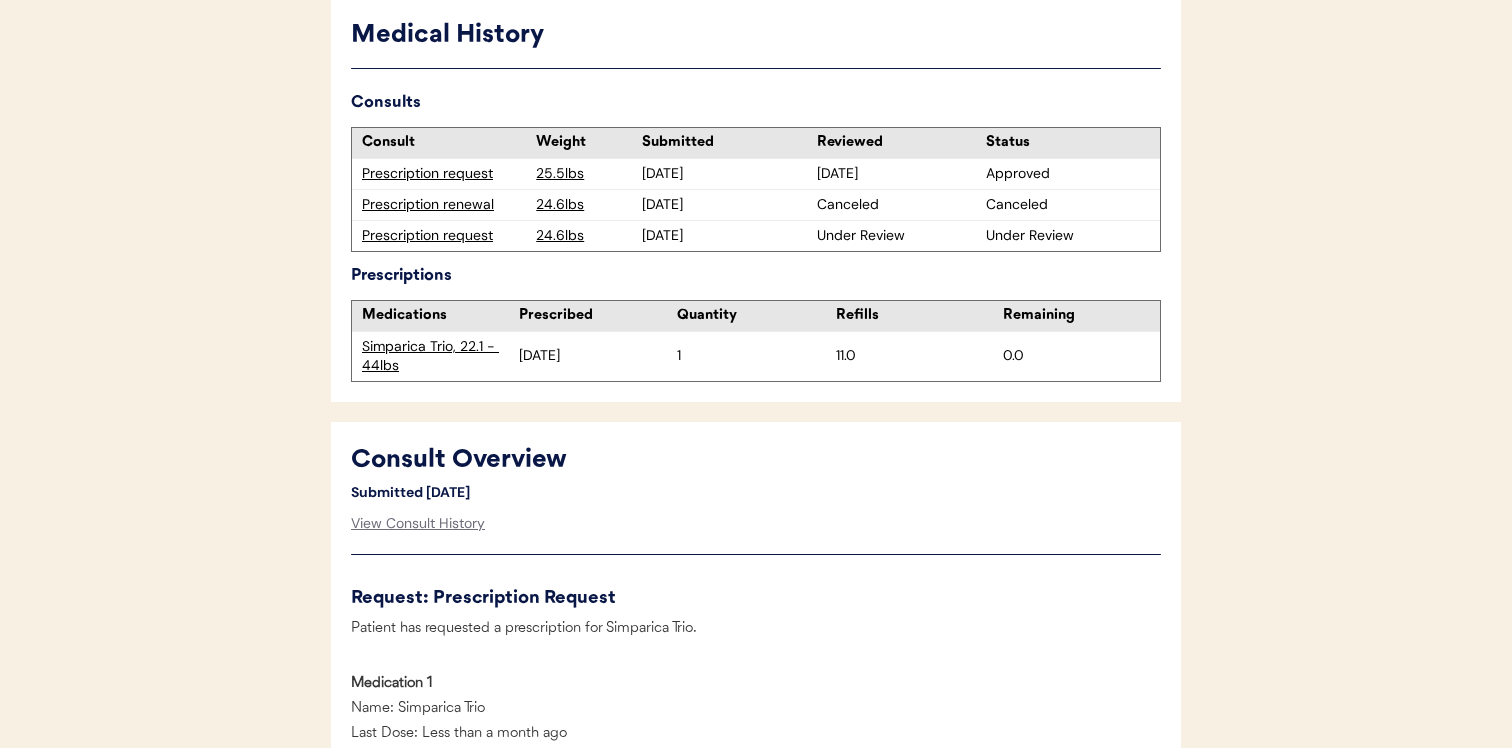 scroll, scrollTop: 141, scrollLeft: 0, axis: vertical 